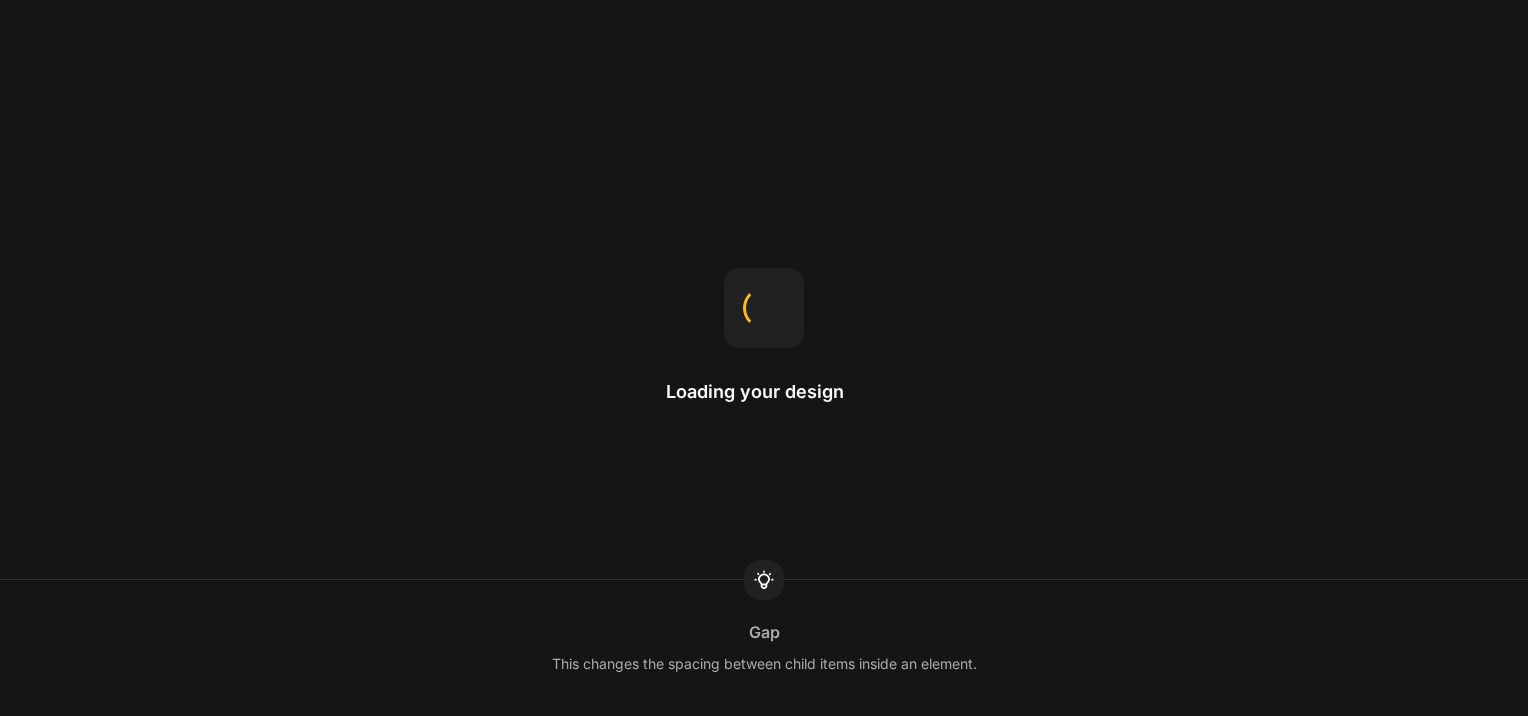 scroll, scrollTop: 0, scrollLeft: 0, axis: both 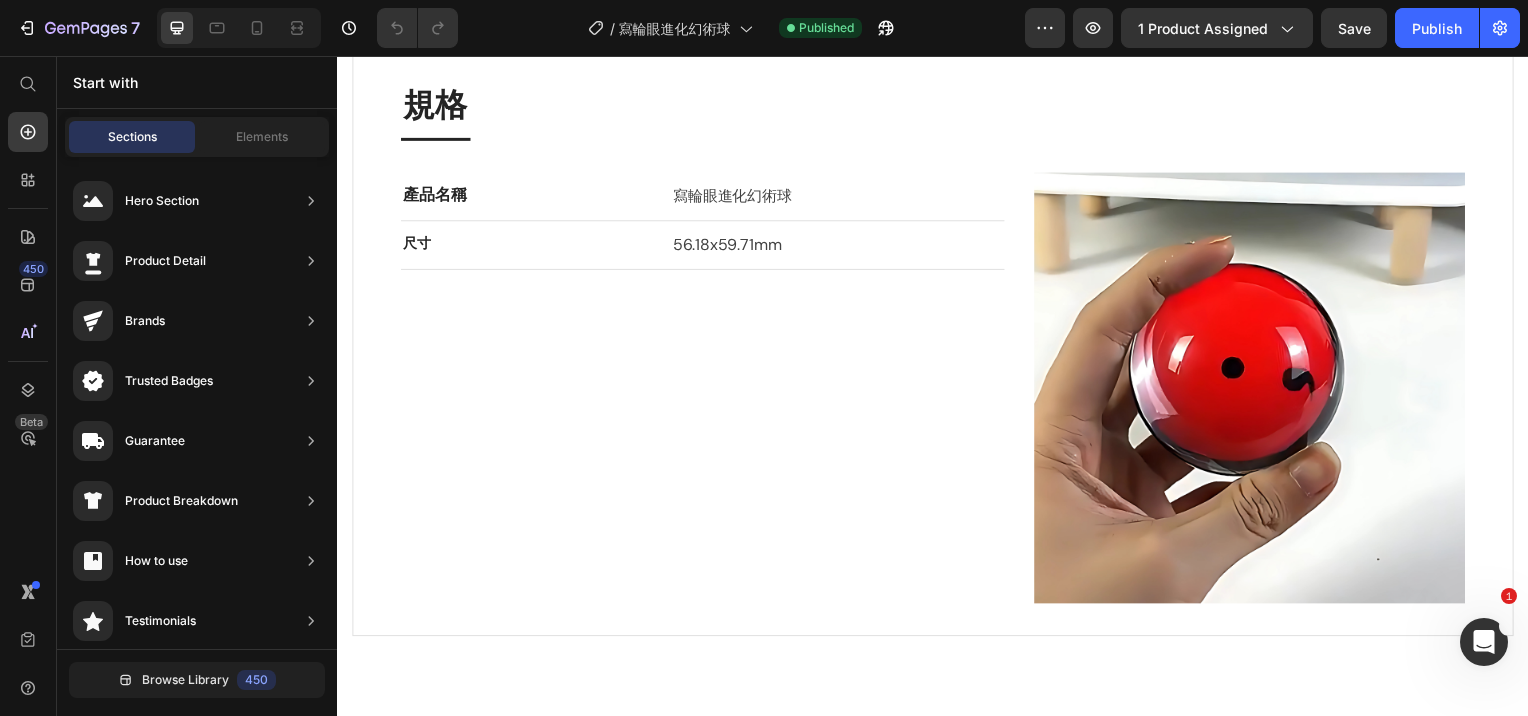 click on "這顆寫輪眼進化幻術球，收錄了完整的寫輪眼進化動畫，從單勾玉開眼、萬花筒寫輪眼、永恆萬花筒寫輪眼，到最終能施展神[PERSON_NAME]的輪迴眼與勾玉輪迴眼，每一次進化都讓你回想起角色們突破極限、燃燒靈魂的瞬間。 內建兩種可切換的音樂與畫面模式，可調整音量、暫停播放，讓你的房間也能重現瞳術爆發時的氛圍。 卡[PERSON_NAME]、[PERSON_NAME]、止水、[PERSON_NAME]、輝夜等角色的經典瞳術全部重現，是寫輪眼與血繼限界迷不容錯過的收藏品。" at bounding box center [1237, -266] 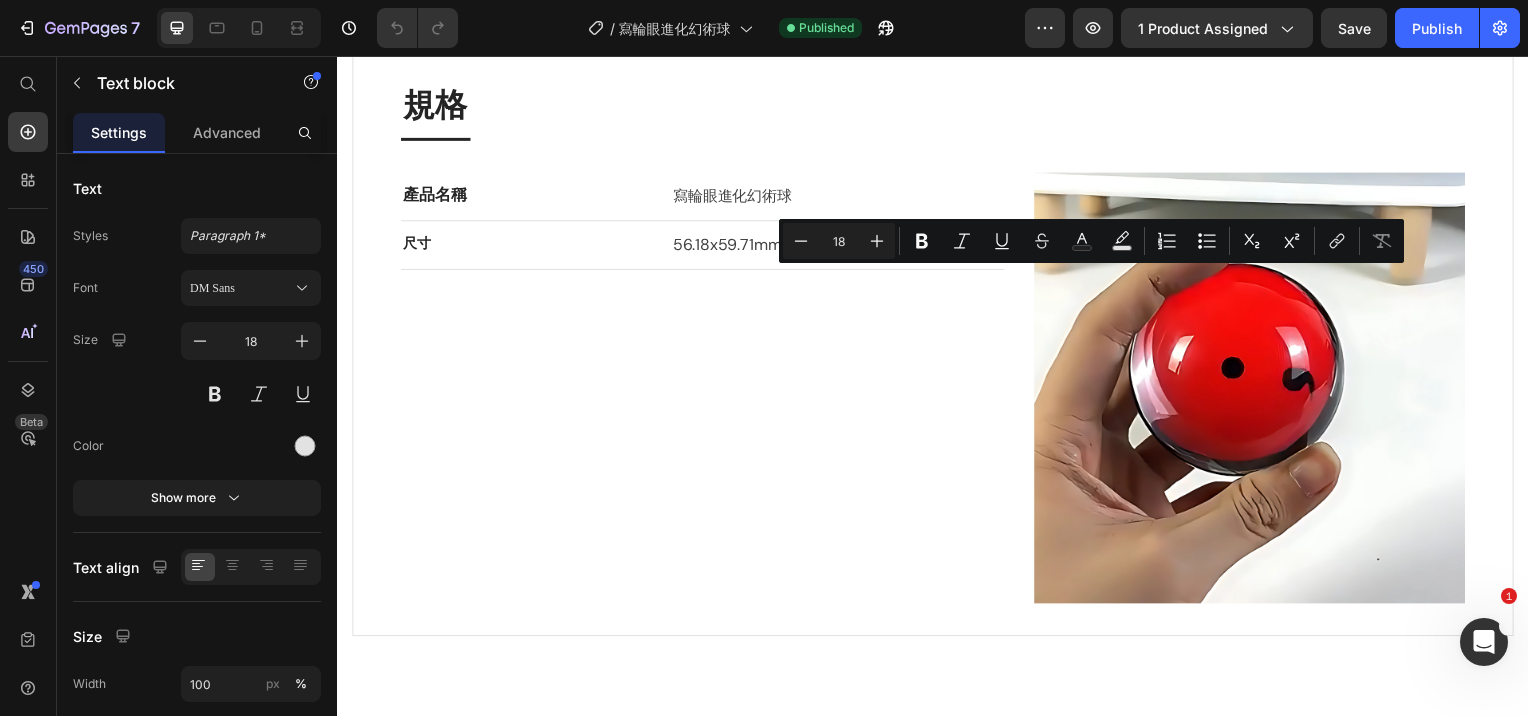 click on "這顆寫輪眼進化幻術球，收錄了完整的寫輪眼進化動畫，從單勾玉開眼、萬花筒寫輪眼、永恆萬花筒寫輪眼，到最終能施展神[PERSON_NAME]的輪迴眼與勾玉輪迴眼，每一次進化都讓你回想起角色們突破極限、燃燒靈魂的瞬間。 內建兩種可切換的音樂與畫面模式，可調整音量、暫停播放，讓你的房間也能重現瞳術爆發時的氛圍。 卡[PERSON_NAME]、[PERSON_NAME]、止水、[PERSON_NAME]、輝夜等角色的經典瞳術全部重現，是寫輪眼與血繼限界迷不容錯過的收藏品。" at bounding box center (1237, -266) 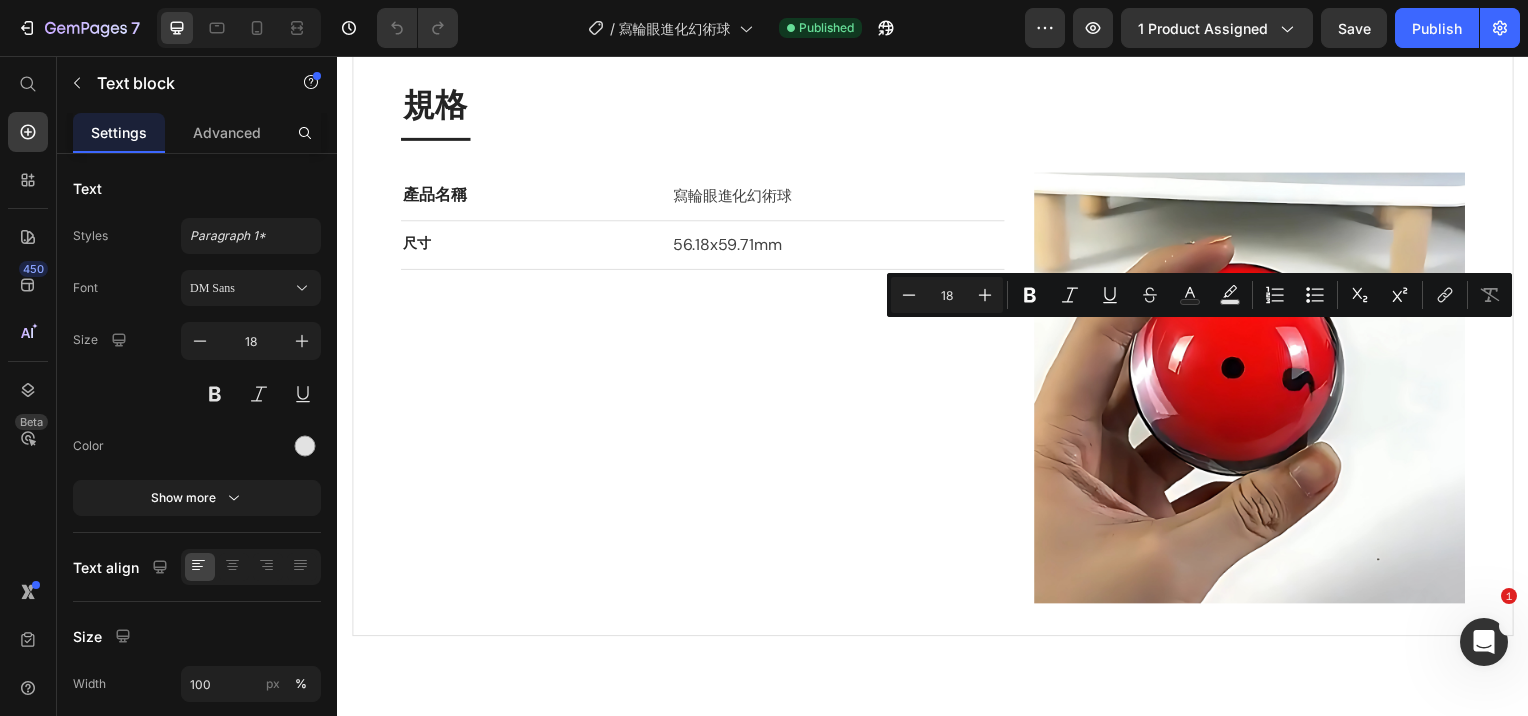 drag, startPoint x: 1258, startPoint y: 338, endPoint x: 1171, endPoint y: 338, distance: 87 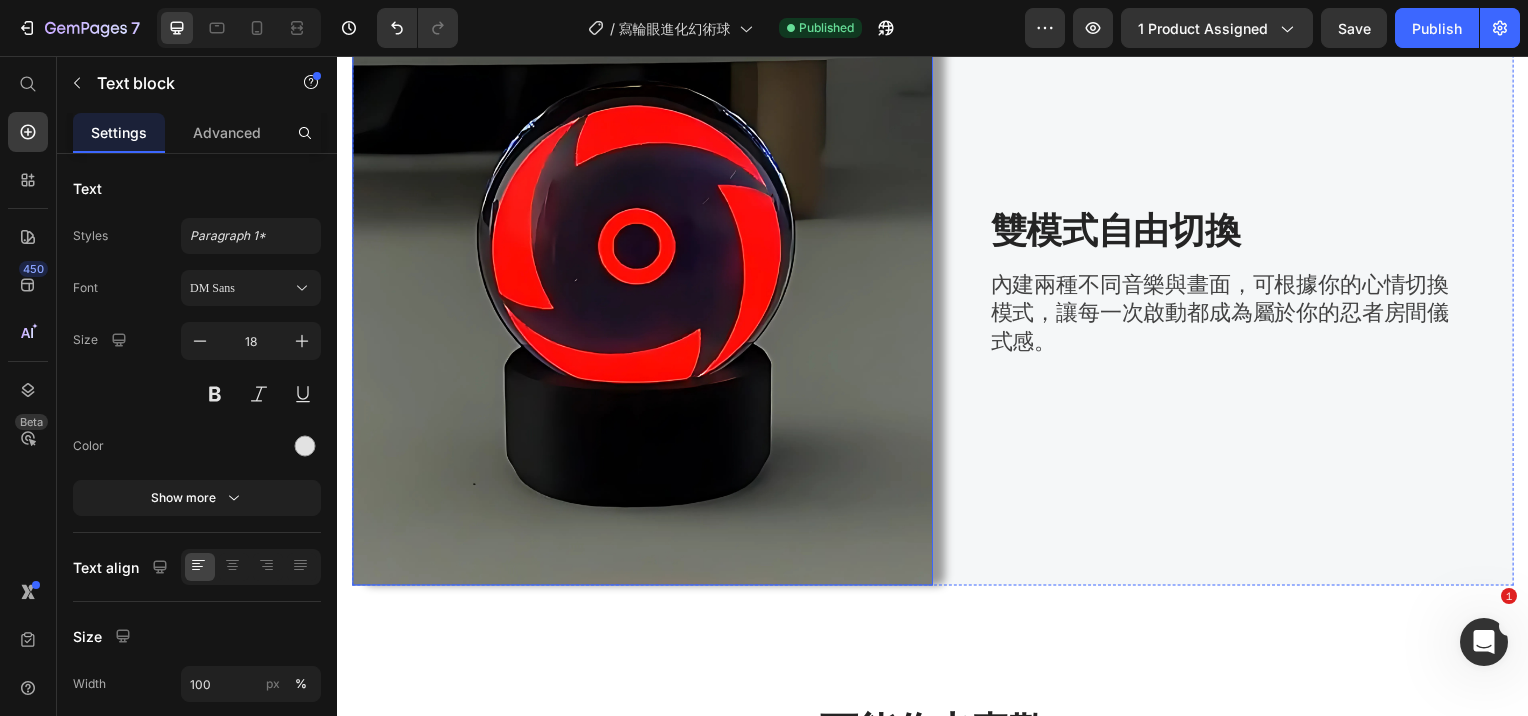 scroll, scrollTop: 3800, scrollLeft: 0, axis: vertical 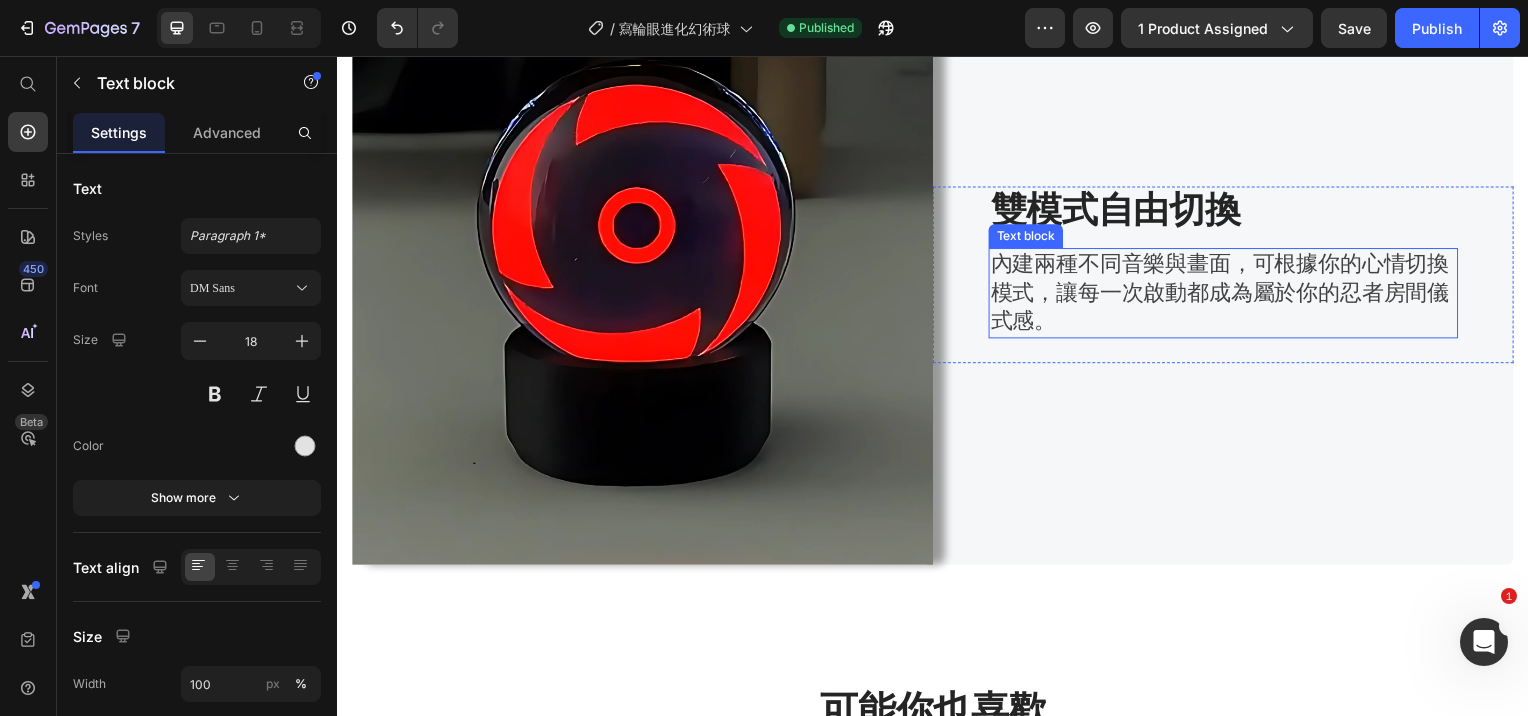 click on "內建兩種不同音樂與畫面，可根據你的心情切換模式，讓每一次啟動都成為屬於你的忍者房間儀式感。" at bounding box center [1226, 293] 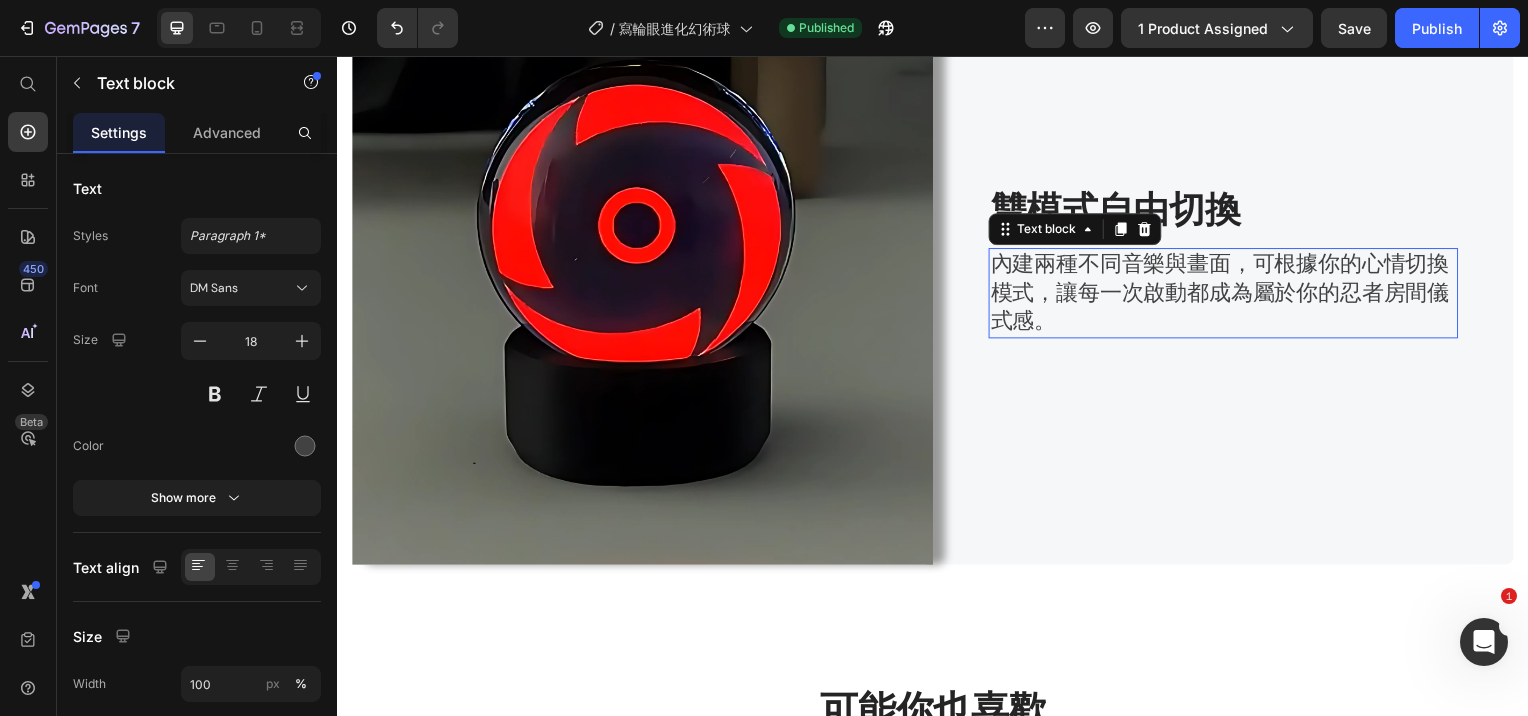click on "內建兩種不同音樂與畫面，可根據你的心情切換模式，讓每一次啟動都成為屬於你的忍者房間儀式感。" at bounding box center (1226, 293) 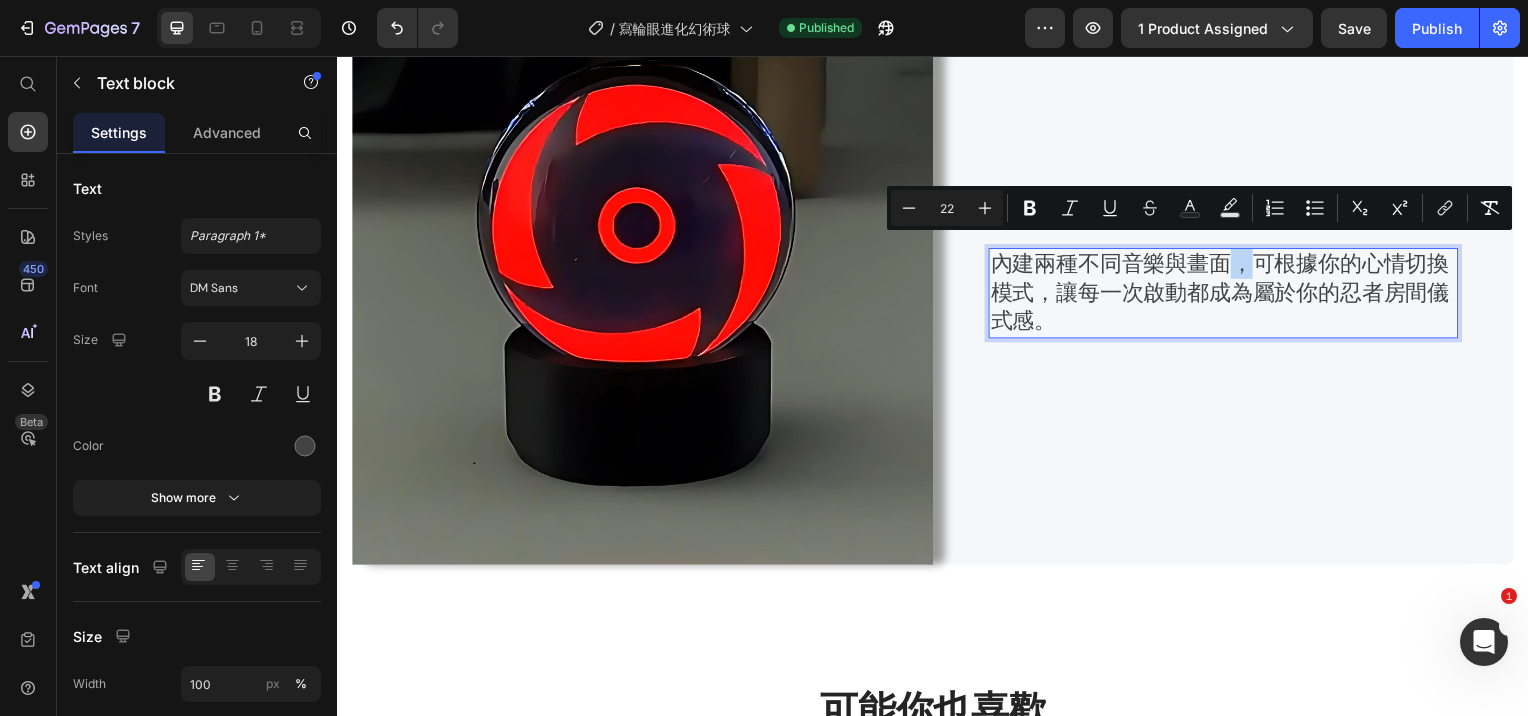 click on "內建兩種不同音樂與畫面，可根據你的心情切換模式，讓每一次啟動都成為屬於你的忍者房間儀式感。" at bounding box center (1226, 293) 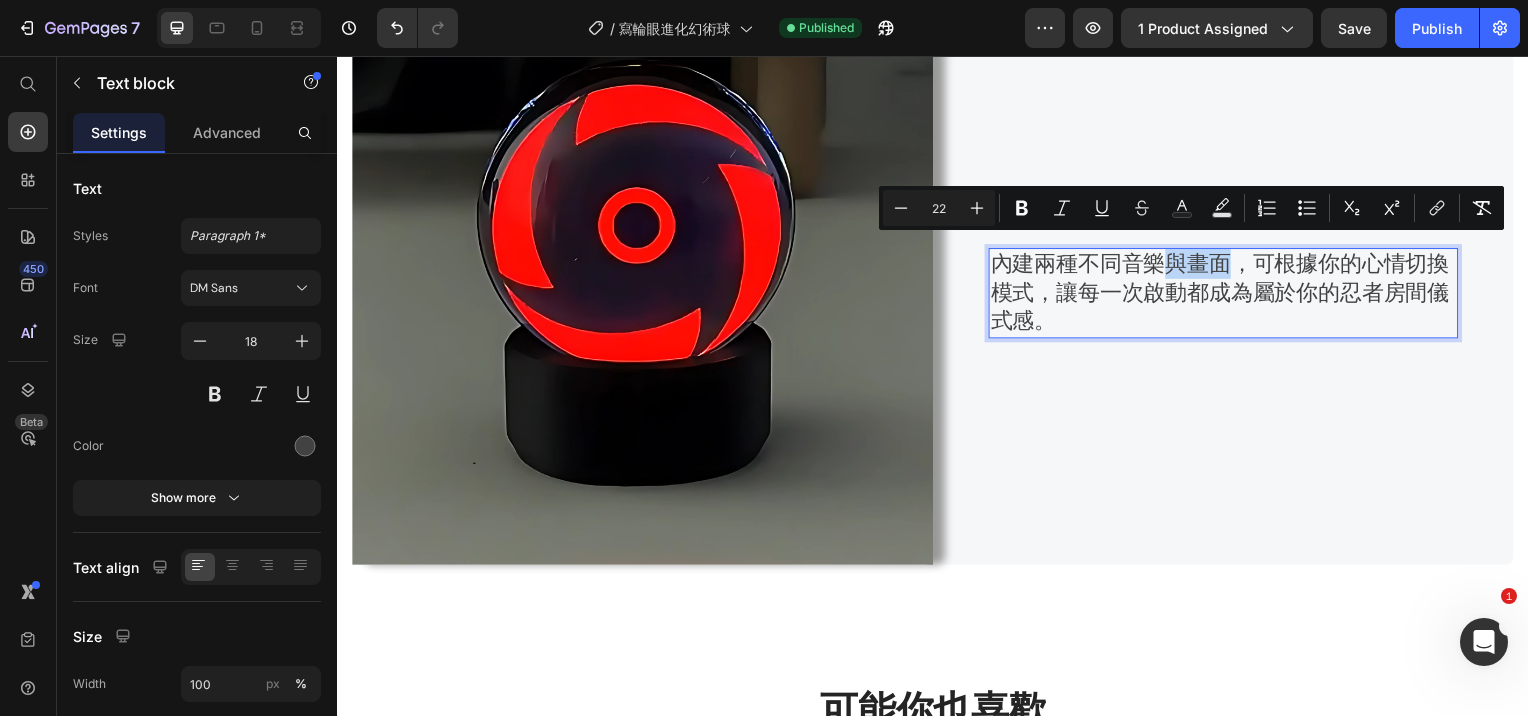 drag, startPoint x: 1229, startPoint y: 258, endPoint x: 1172, endPoint y: 260, distance: 57.035076 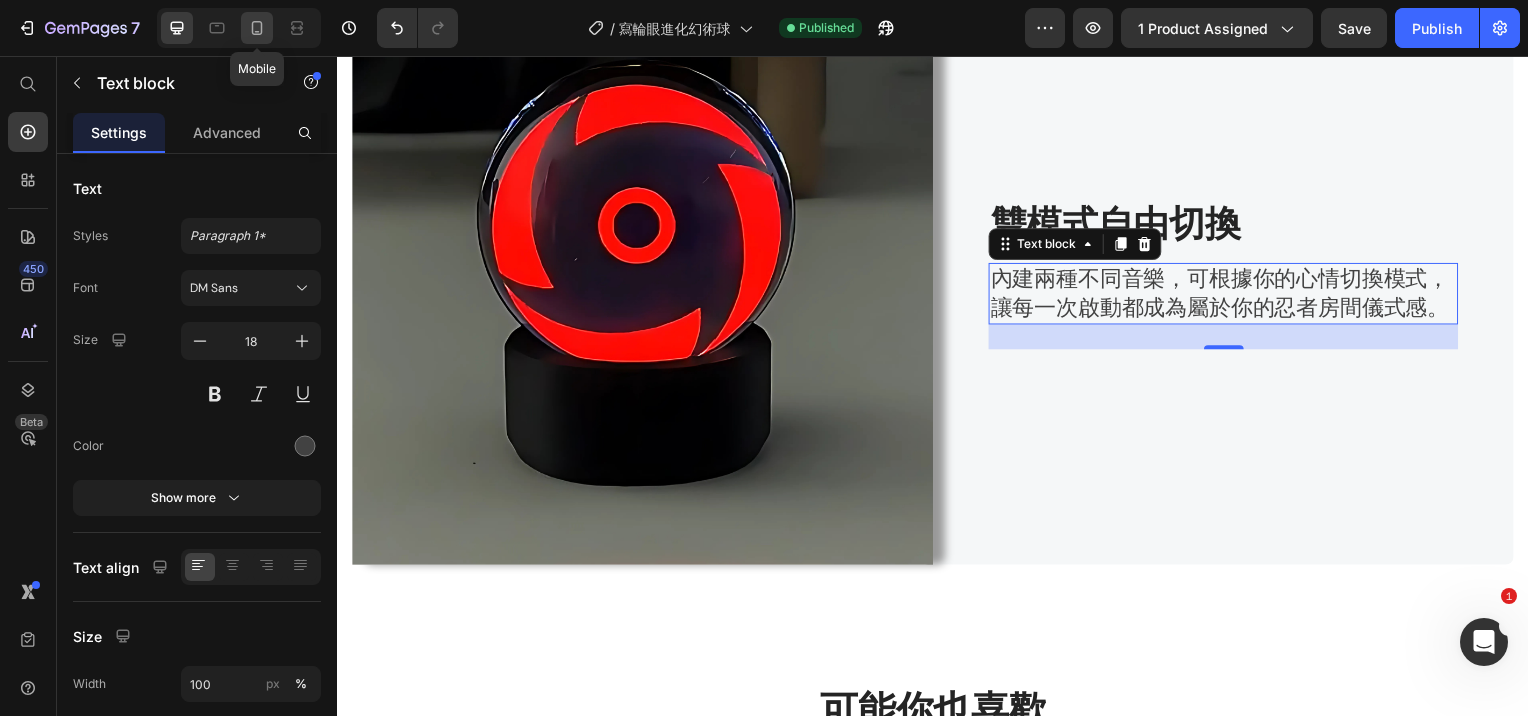 click 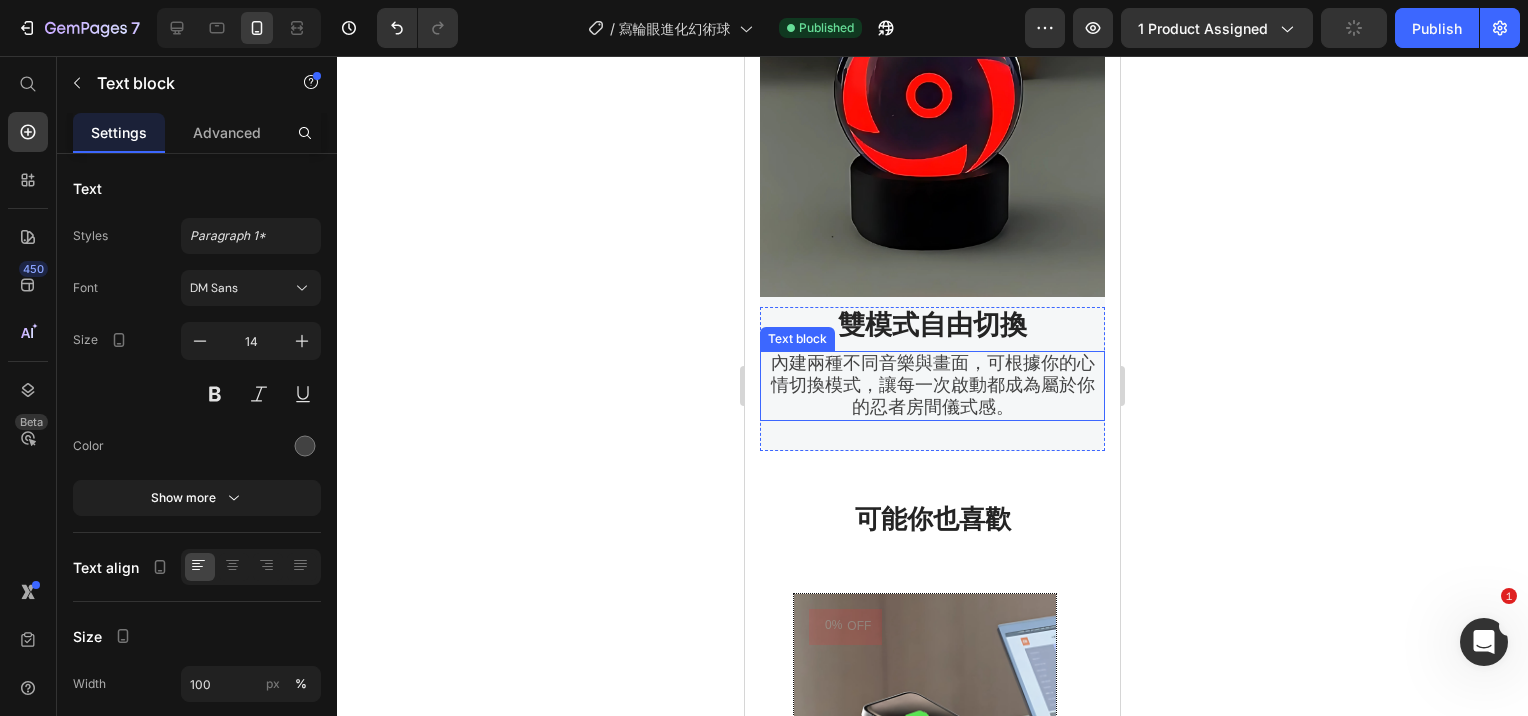 scroll, scrollTop: 3537, scrollLeft: 0, axis: vertical 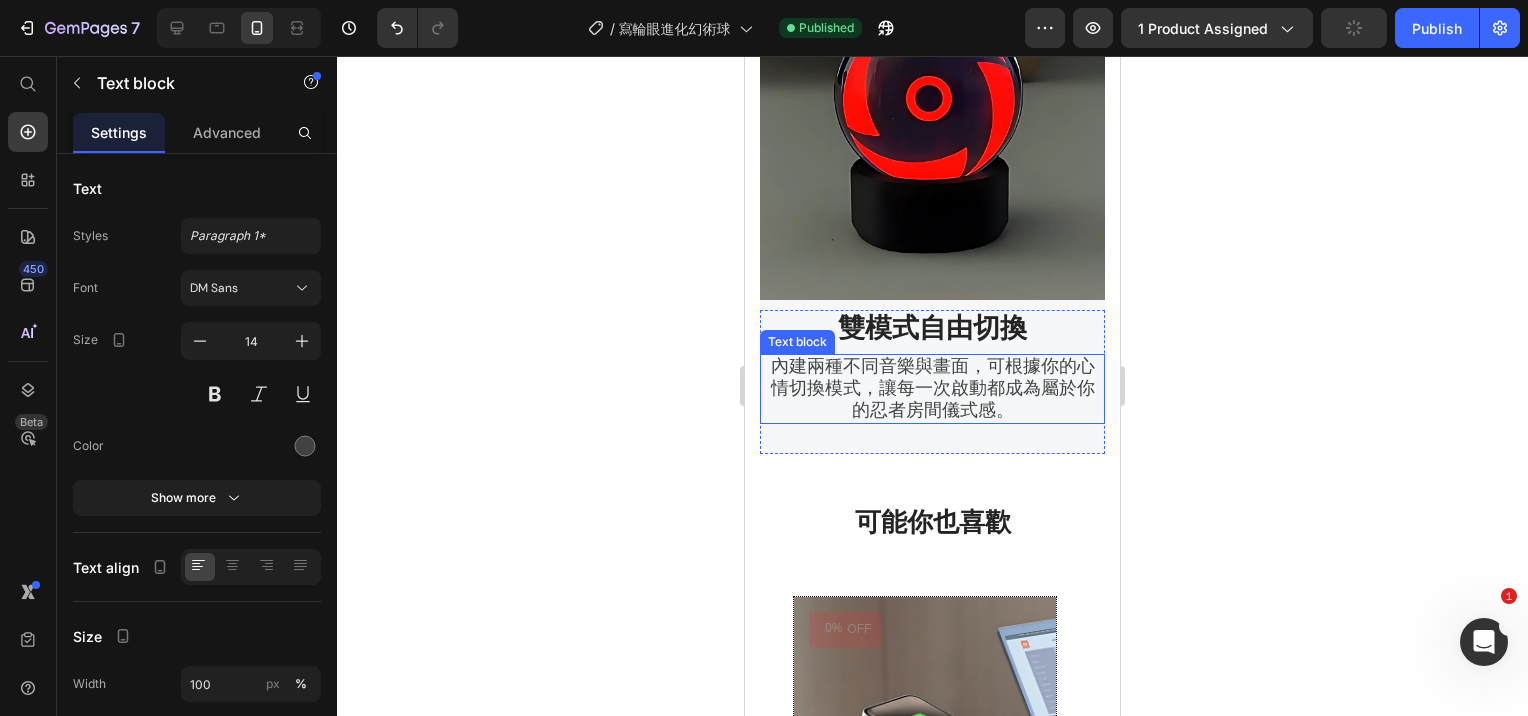 click on "內建兩種不同音樂與畫面，可根據你的心情切換模式，讓每一次啟動都成為屬於你的忍者房間儀式感。" at bounding box center [933, 388] 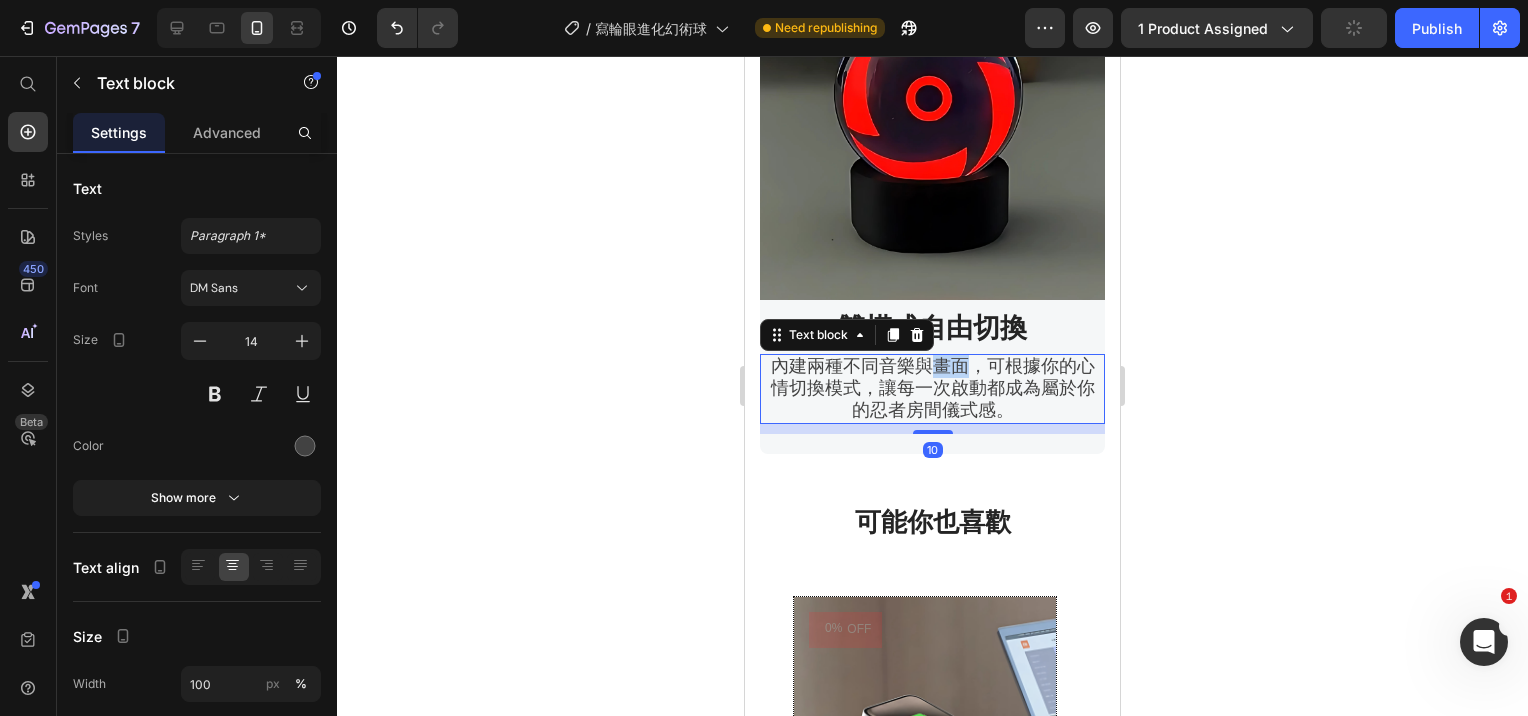 click on "內建兩種不同音樂與畫面，可根據你的心情切換模式，讓每一次啟動都成為屬於你的忍者房間儀式感。" at bounding box center (933, 388) 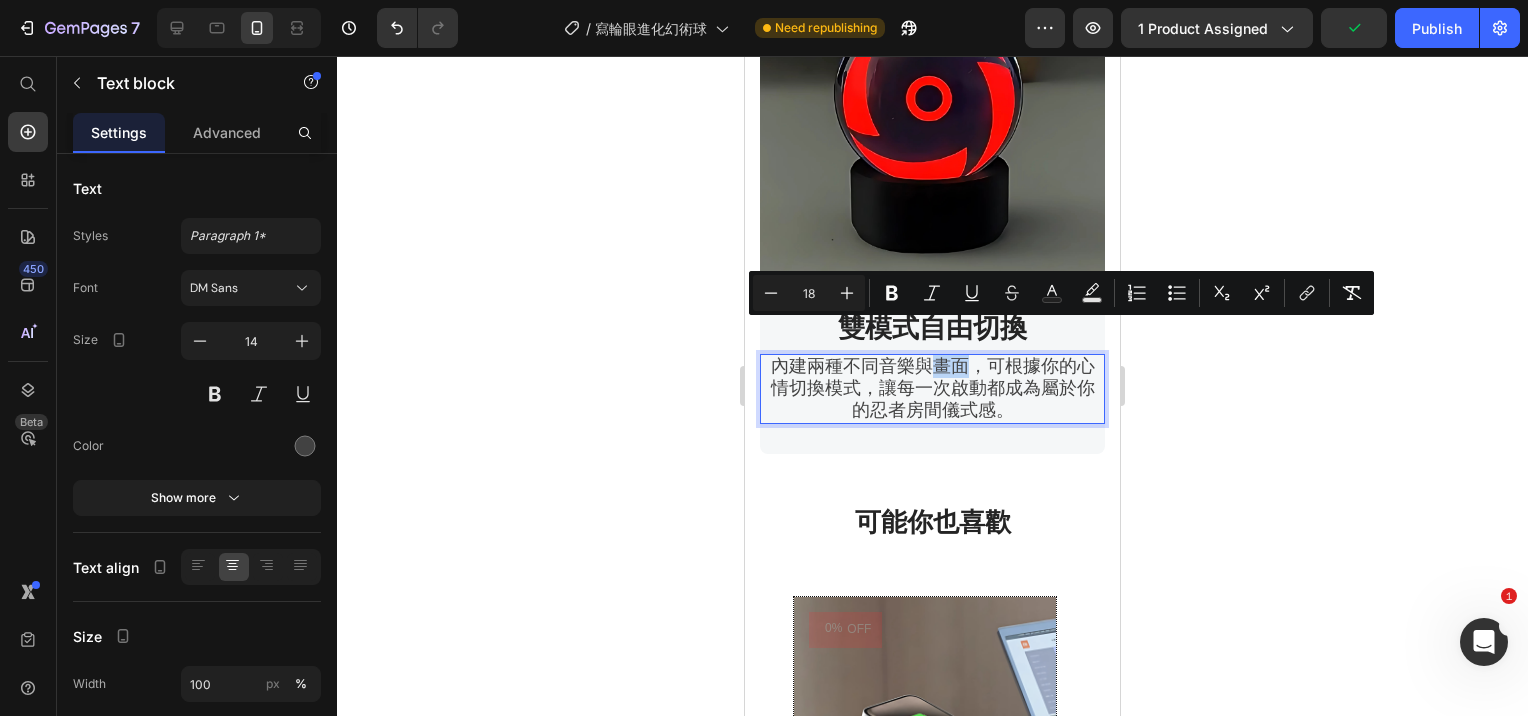 click on "內建兩種不同音樂與畫面，可根據你的心情切換模式，讓每一次啟動都成為屬於你的忍者房間儀式感。" at bounding box center [933, 388] 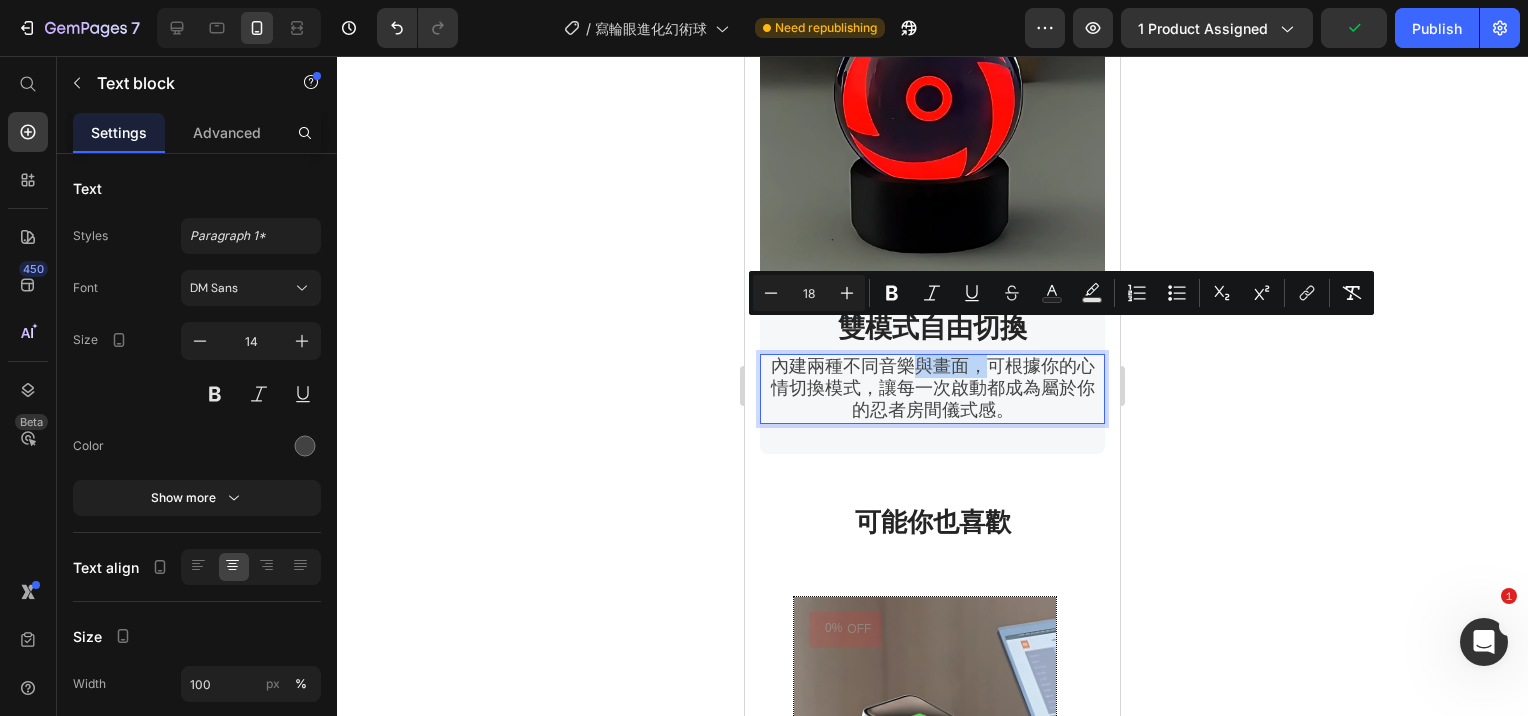 drag, startPoint x: 954, startPoint y: 336, endPoint x: 906, endPoint y: 332, distance: 48.166378 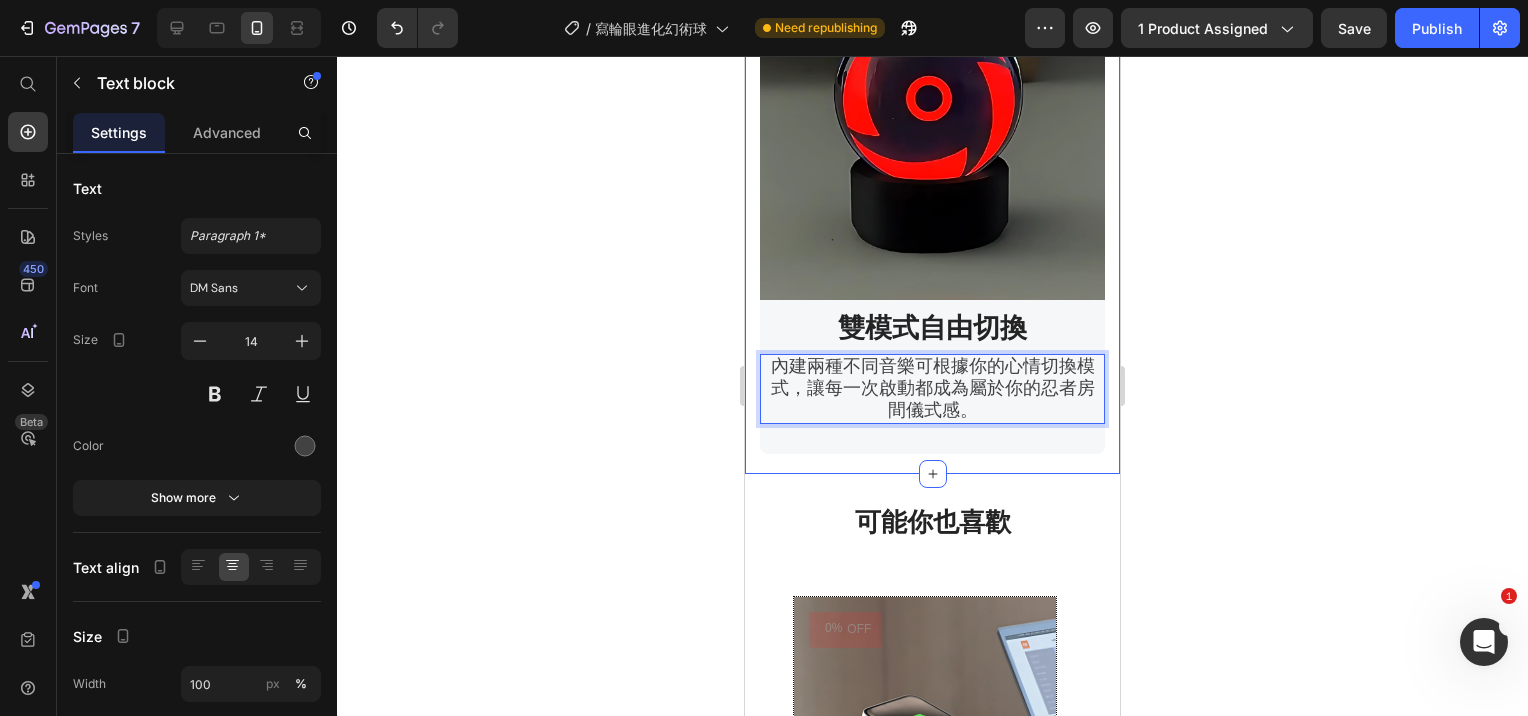 type 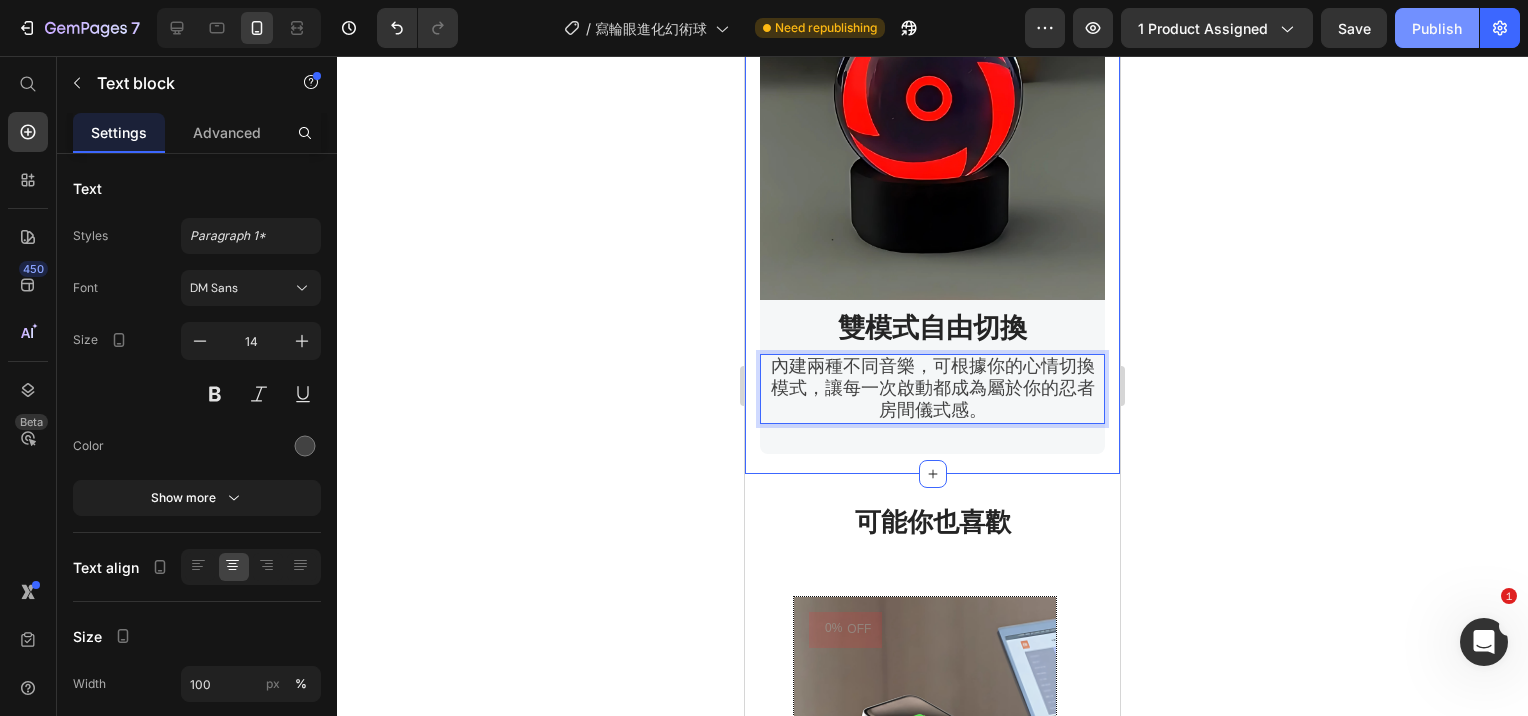 click on "Publish" at bounding box center [1437, 28] 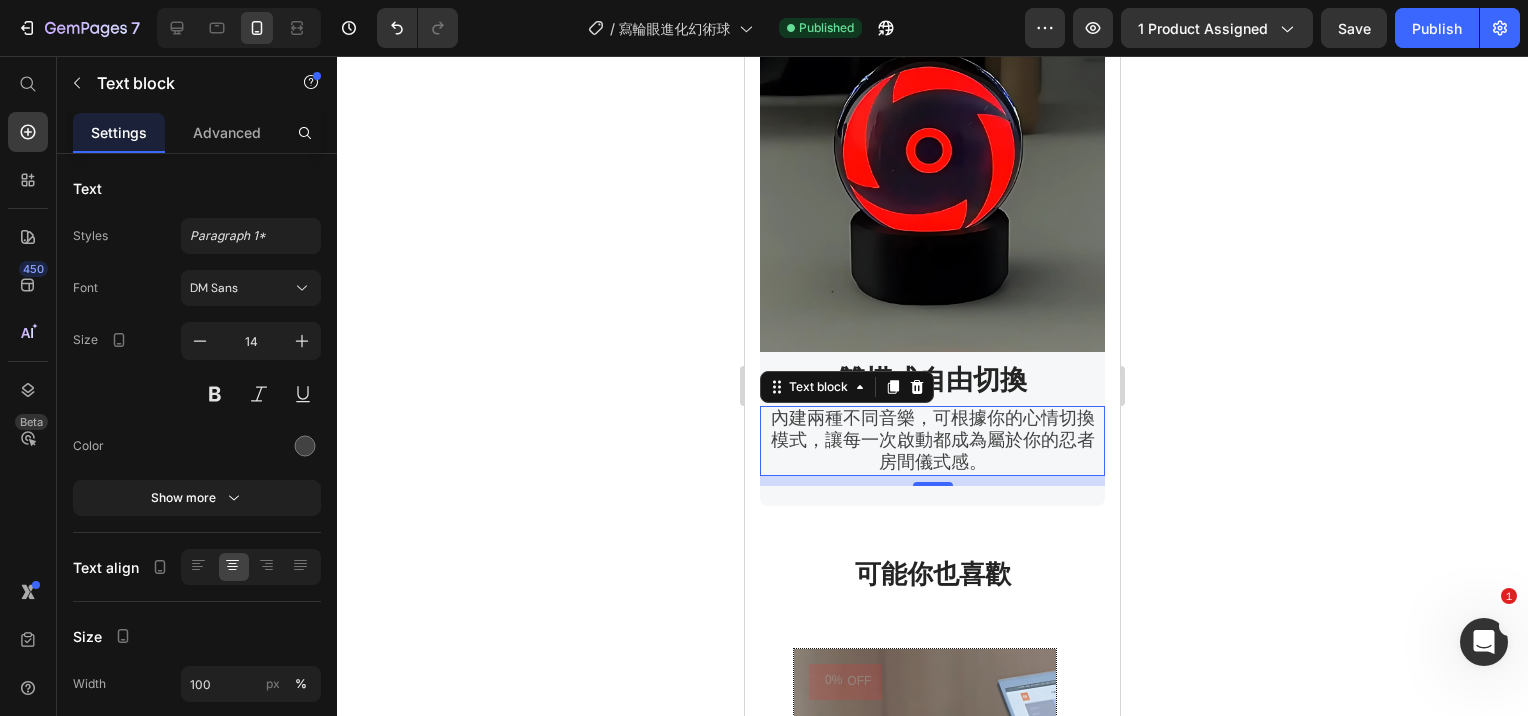 scroll, scrollTop: 3437, scrollLeft: 0, axis: vertical 